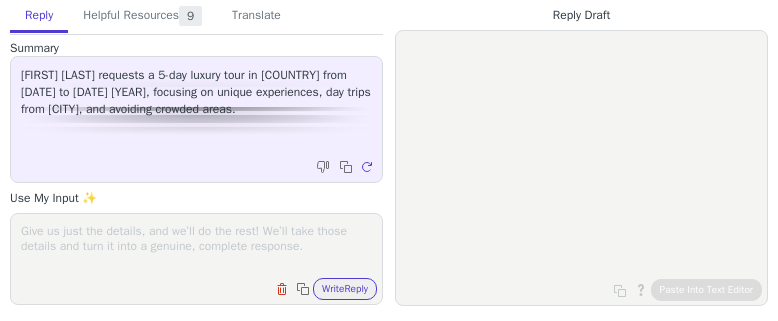 scroll, scrollTop: 0, scrollLeft: 0, axis: both 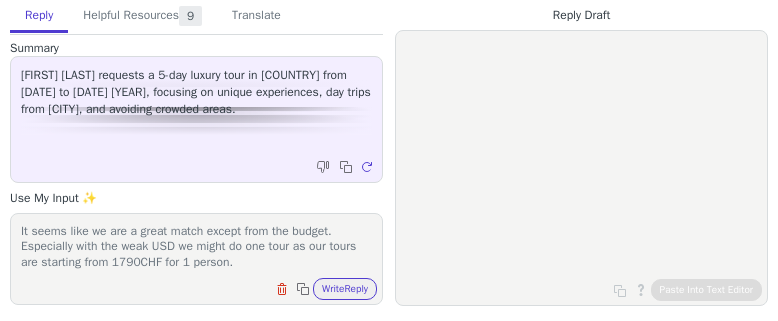 click on "It seems like we are a great match except from the budget. Especially with the weak USD we might do one tour as our tours are starting from 1790CHF for 1 person.
Nevertheless, we are absolutely specialized in hidden gems away from the mass tourism and do our tours mainly by comfortable car." at bounding box center [196, 246] 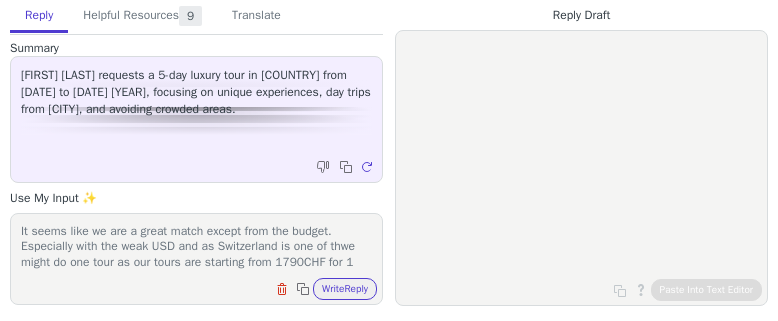 scroll, scrollTop: 1, scrollLeft: 0, axis: vertical 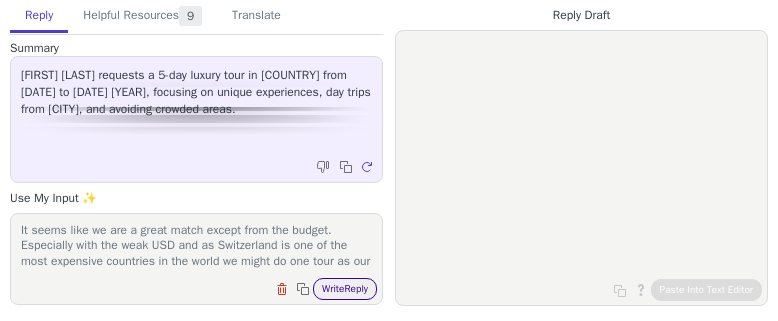 type on "It seems like we are a great match except from the budget. Especially with the weak USD and as Switzerland is one of the most expensive countries in the world we might do one tour as our tours are starting from 1790CHF for 1 person.
Nevertheless, we are absolutely specialized in hidden gems away from the mass tourism and do our tours mainly by comfortable car." 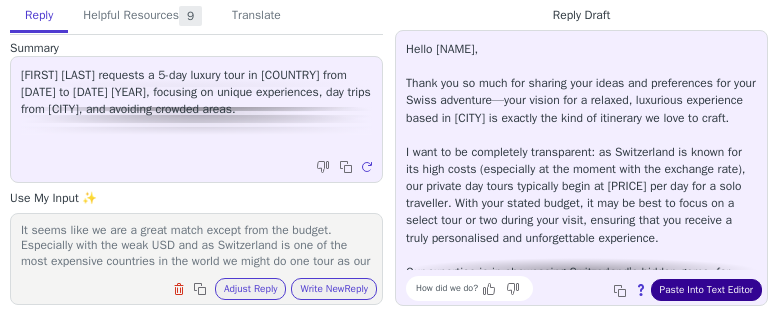 click on "Paste Into Text Editor" at bounding box center [706, 290] 